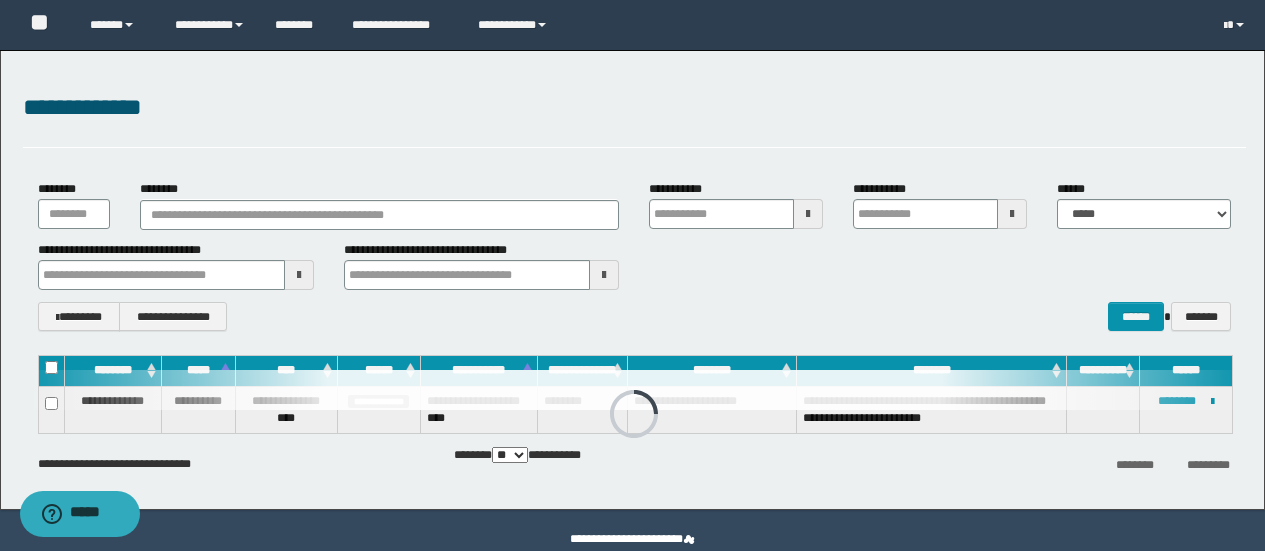 scroll, scrollTop: 0, scrollLeft: 0, axis: both 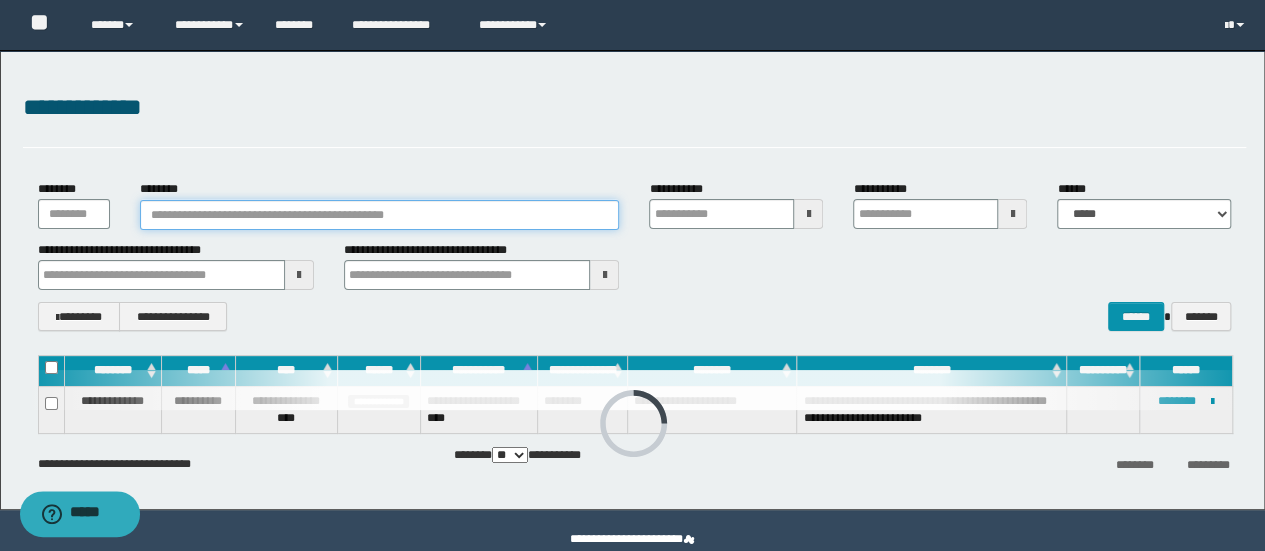 click on "********" at bounding box center (380, 215) 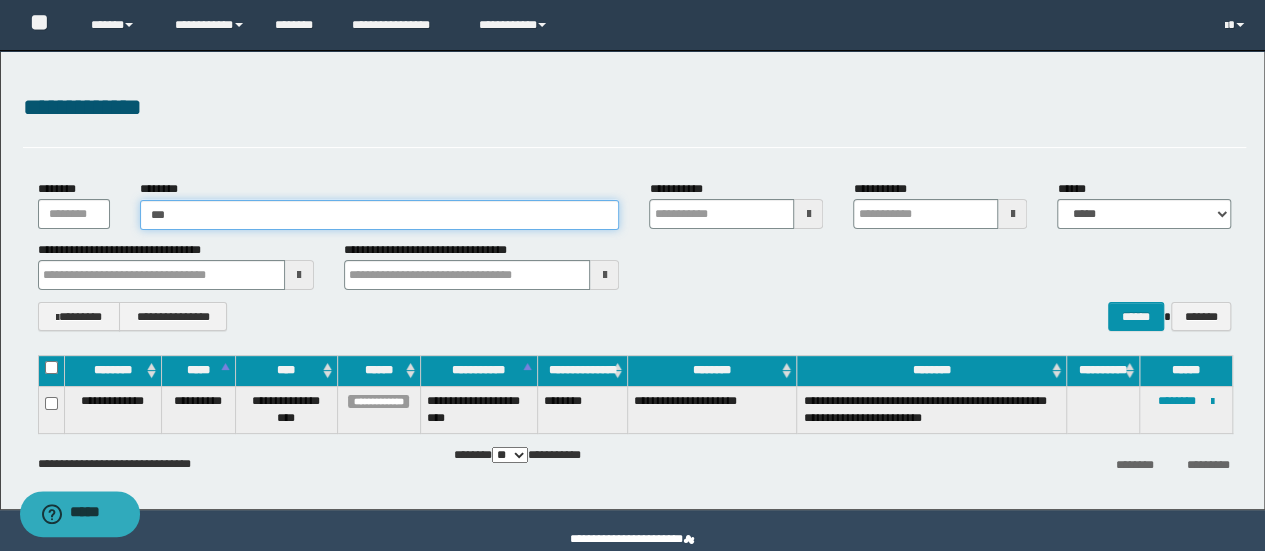 type on "****" 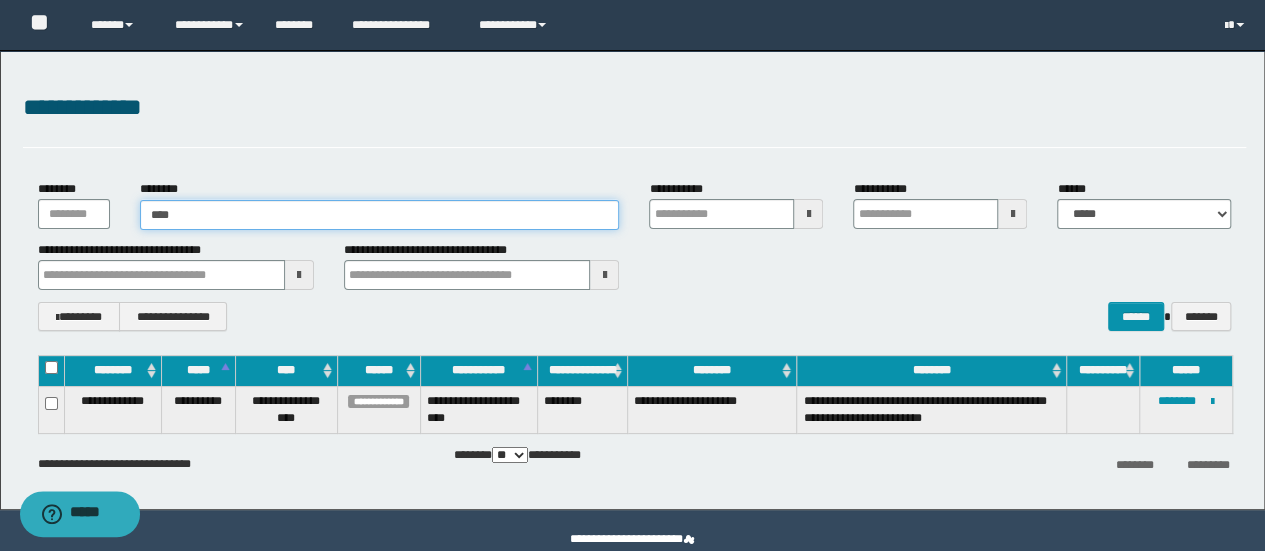type on "****" 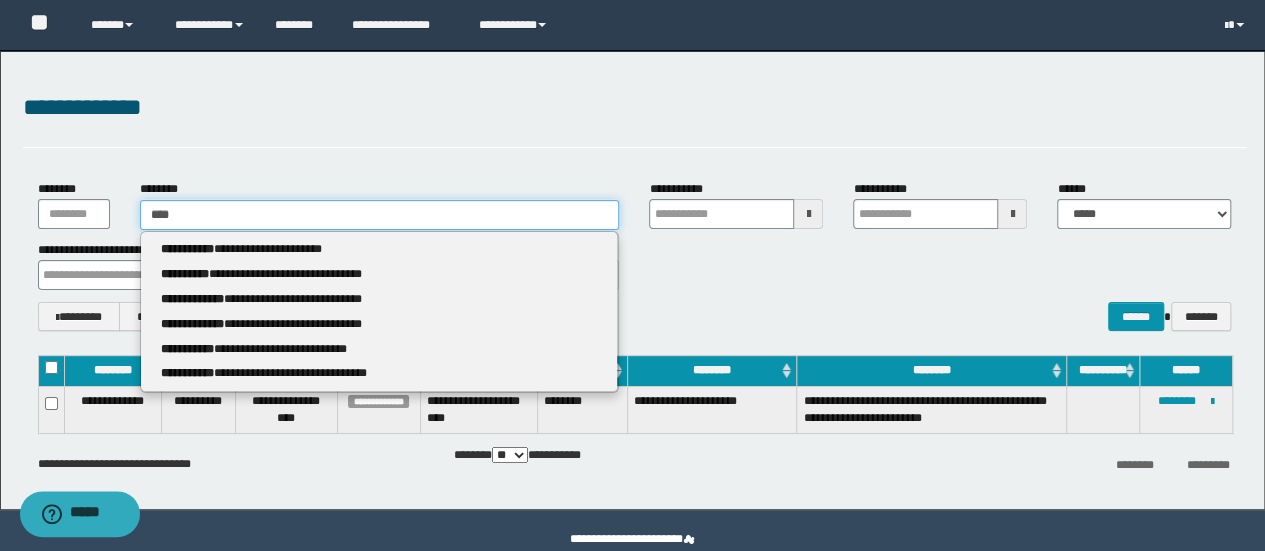type 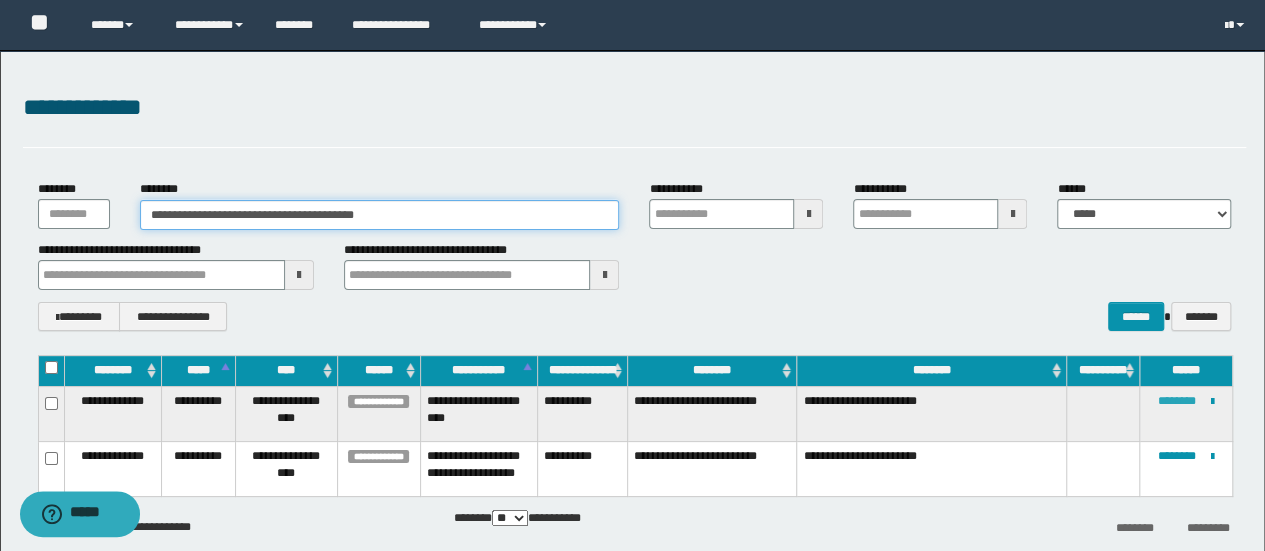 type on "**********" 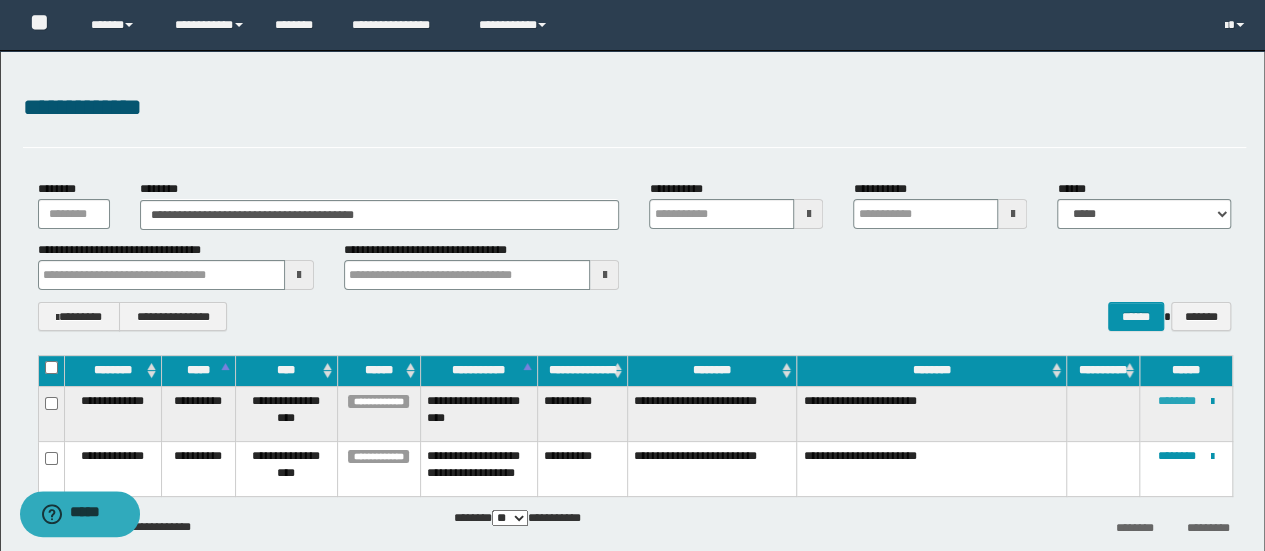 click on "********" at bounding box center [1177, 401] 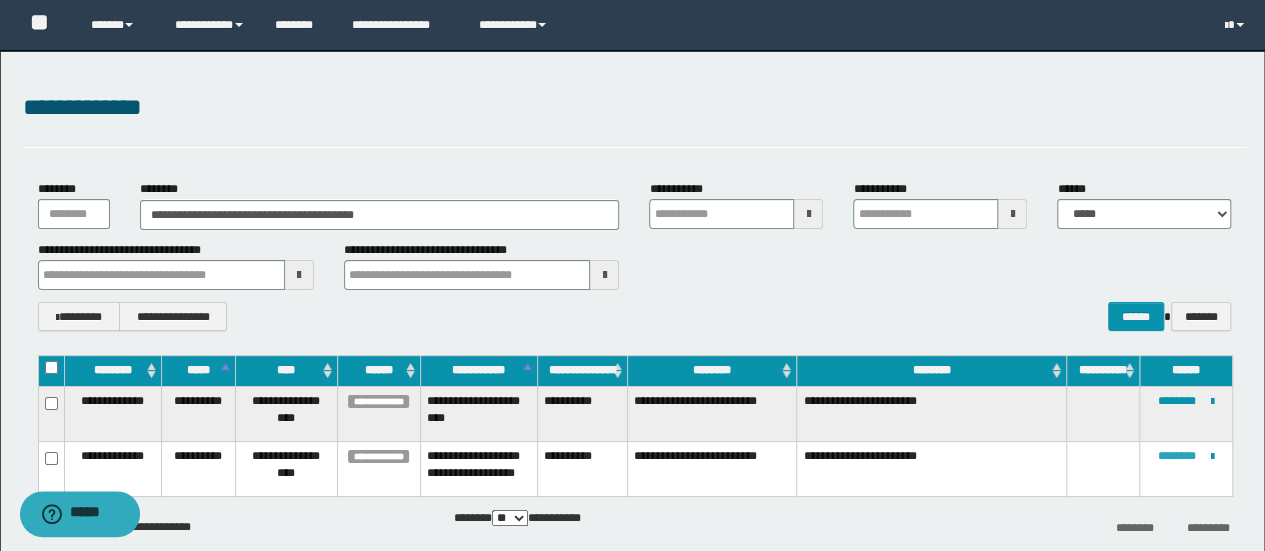 drag, startPoint x: 1169, startPoint y: 444, endPoint x: 1078, endPoint y: 466, distance: 93.62158 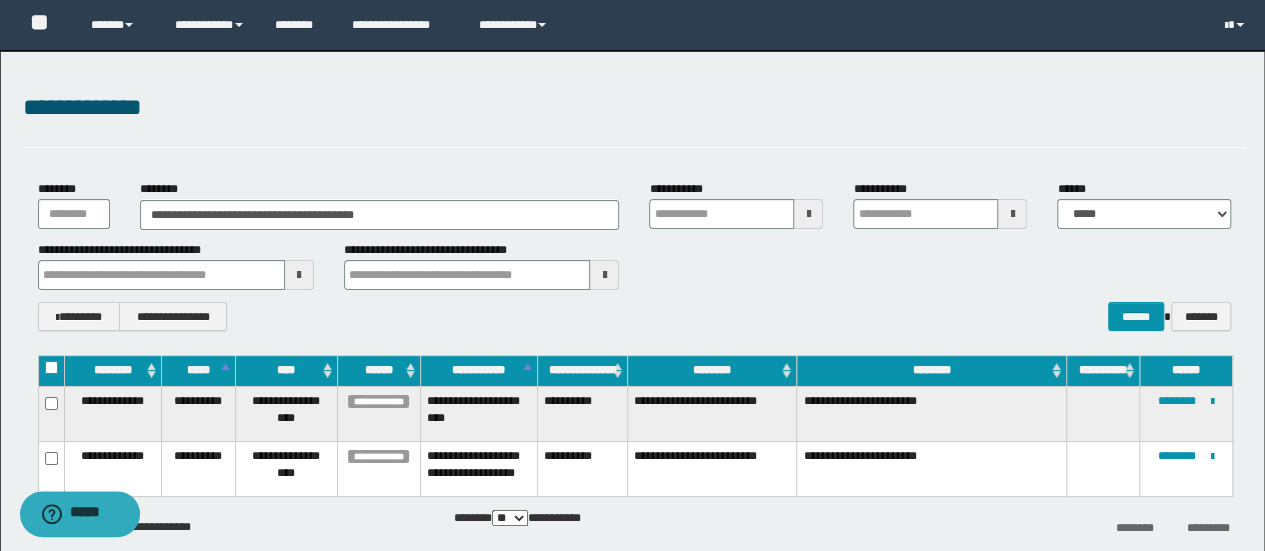 click at bounding box center [0, 0] 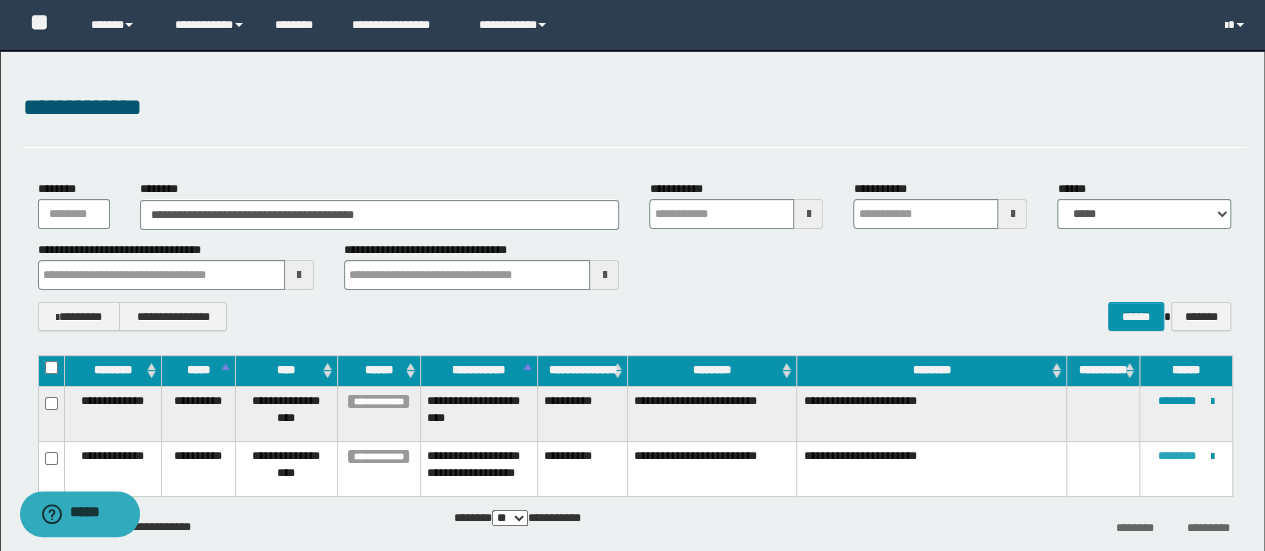click on "********" at bounding box center [1177, 456] 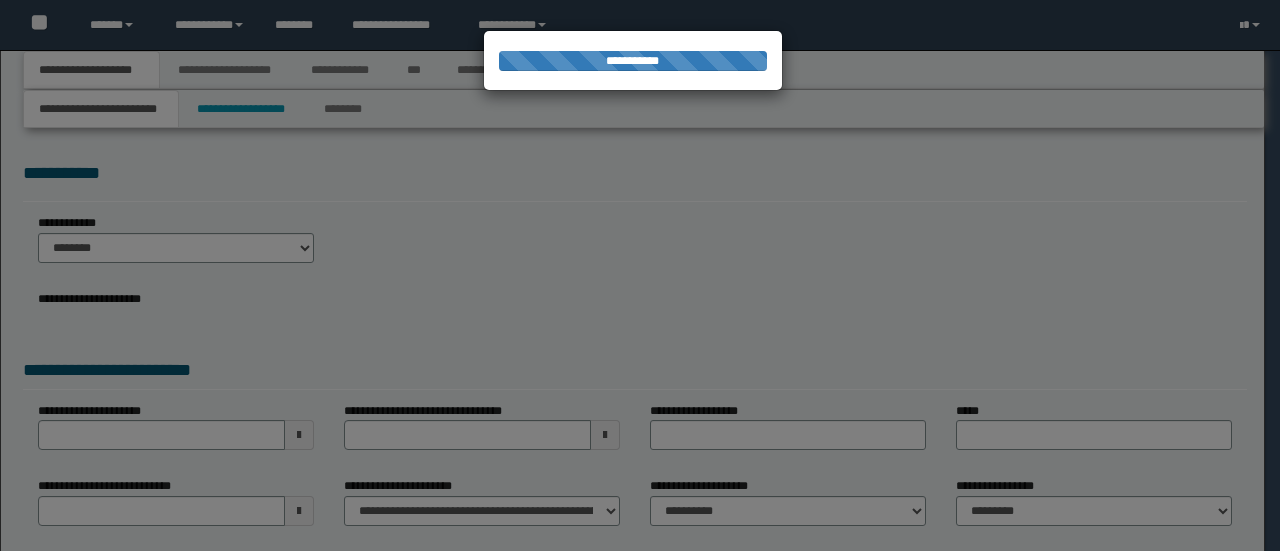 scroll, scrollTop: 0, scrollLeft: 0, axis: both 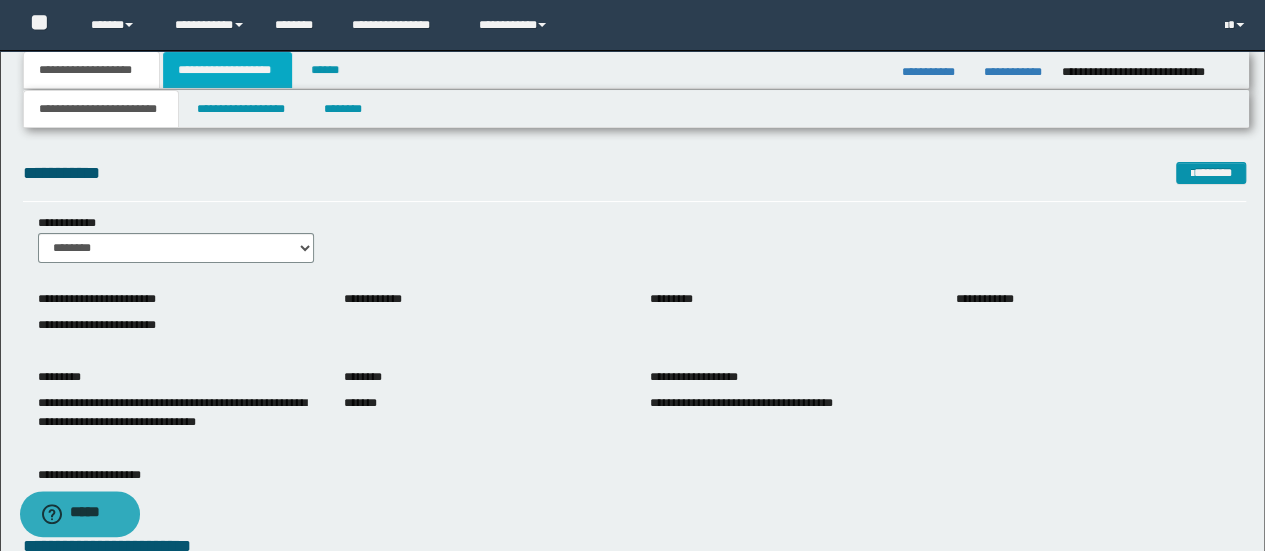 click on "**********" at bounding box center [227, 70] 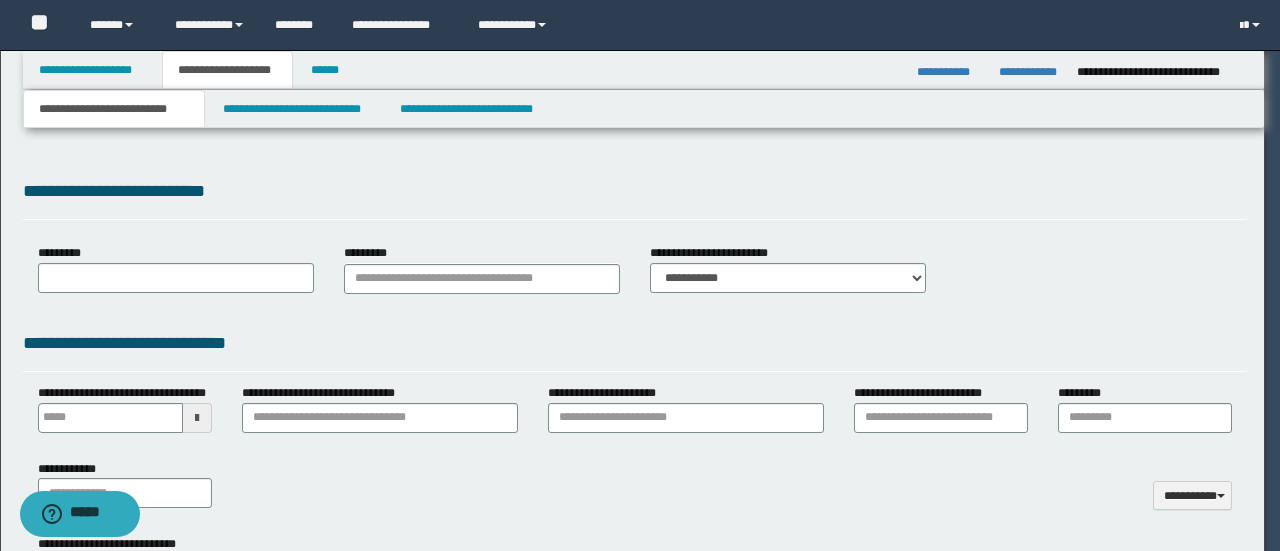 type 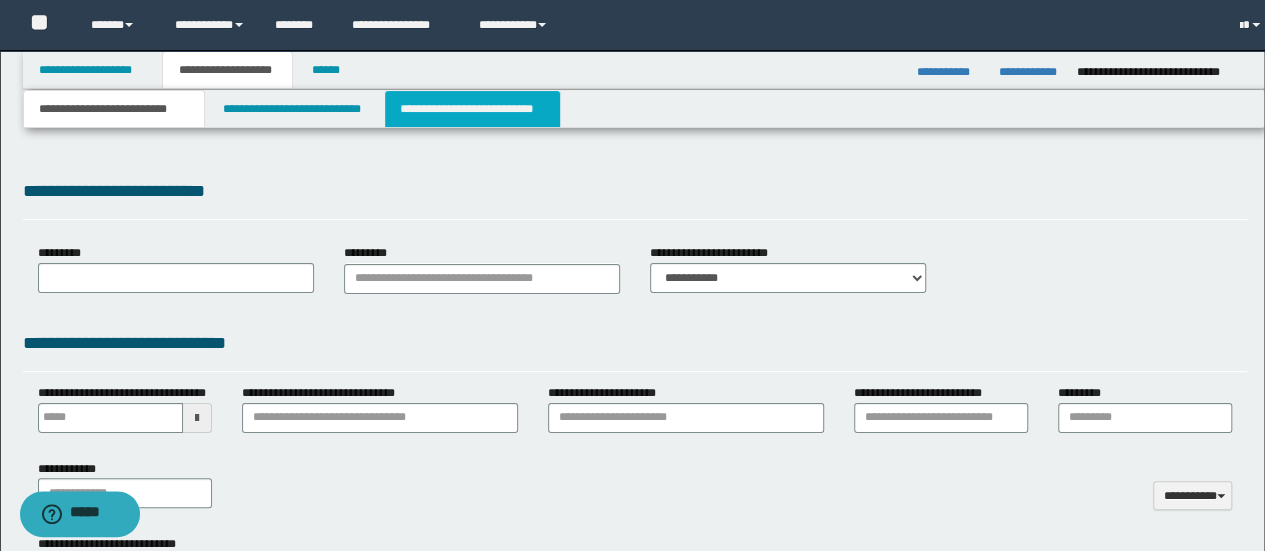 click on "**********" at bounding box center [472, 109] 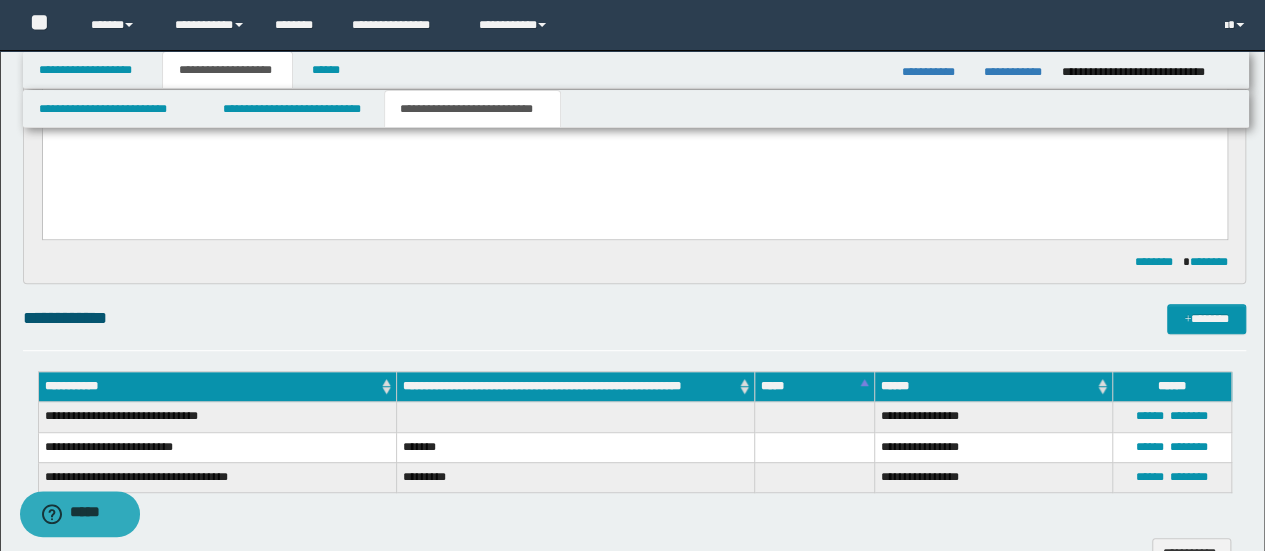 scroll, scrollTop: 800, scrollLeft: 0, axis: vertical 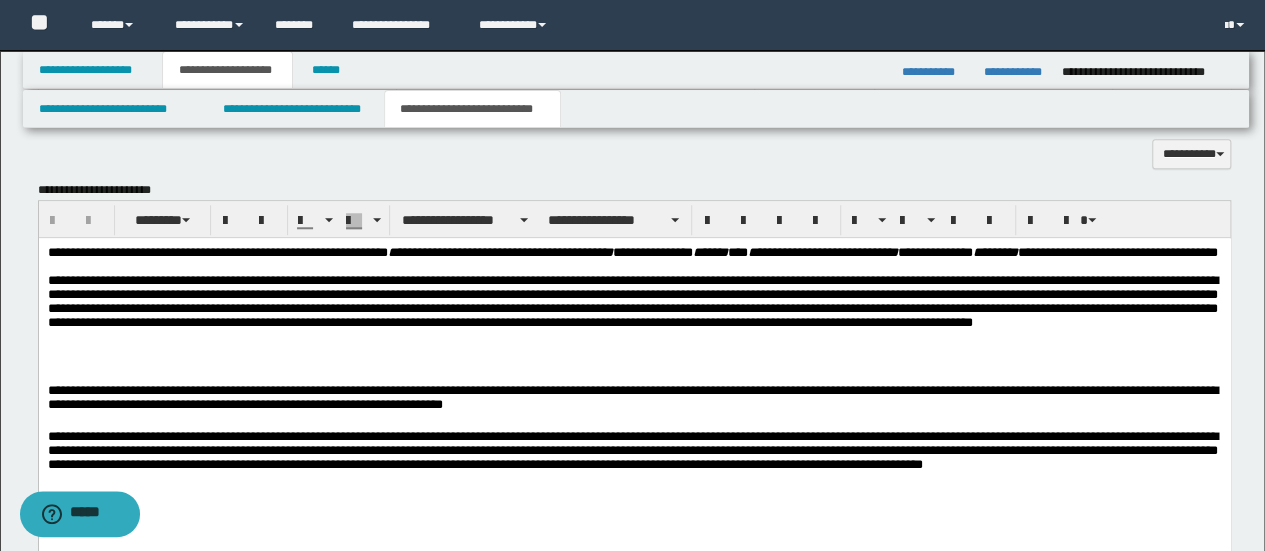 click on "**********" at bounding box center (634, 398) 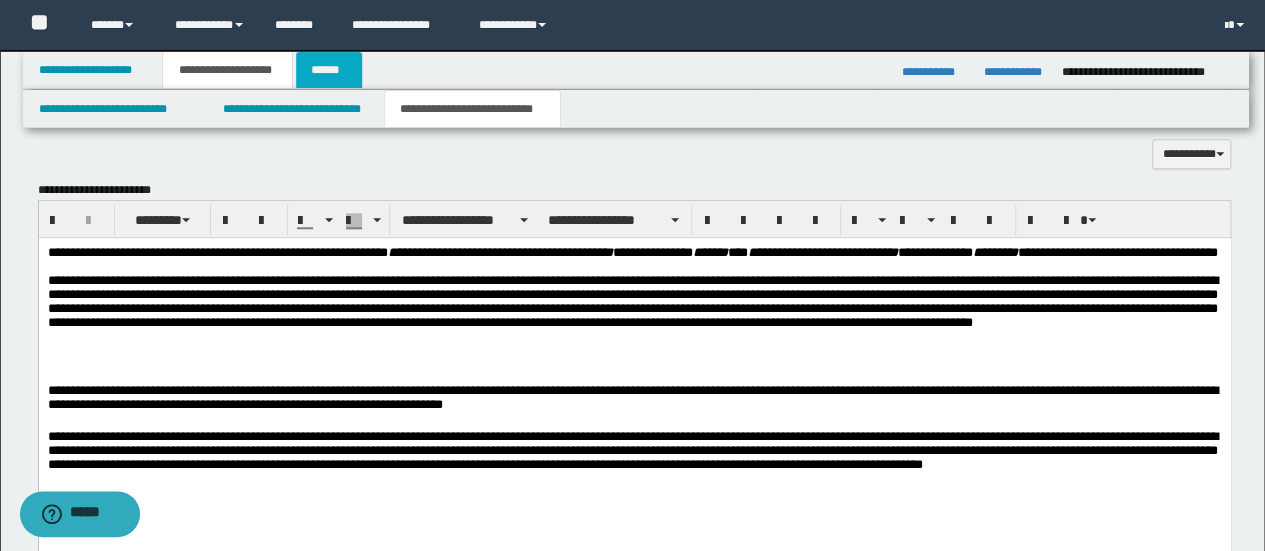 click on "******" at bounding box center [329, 70] 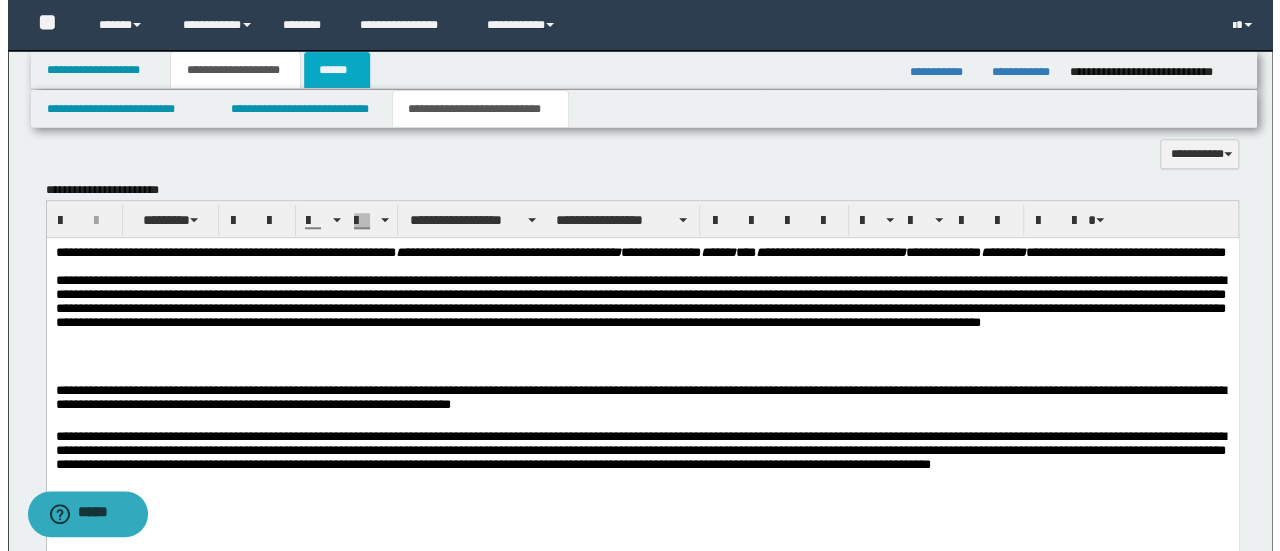 scroll, scrollTop: 0, scrollLeft: 0, axis: both 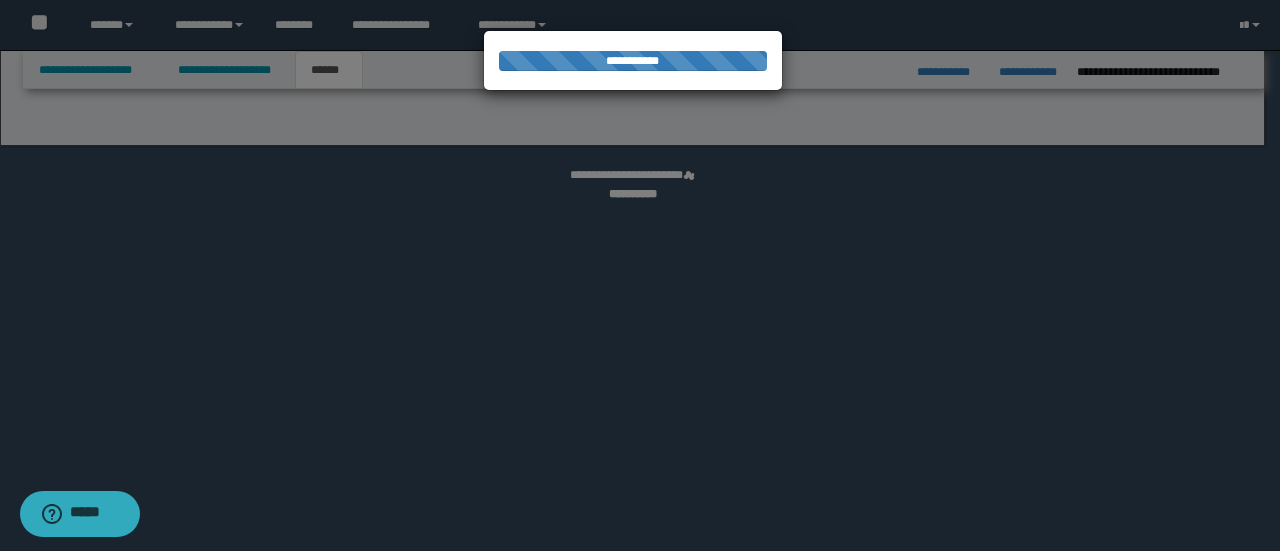 select on "*" 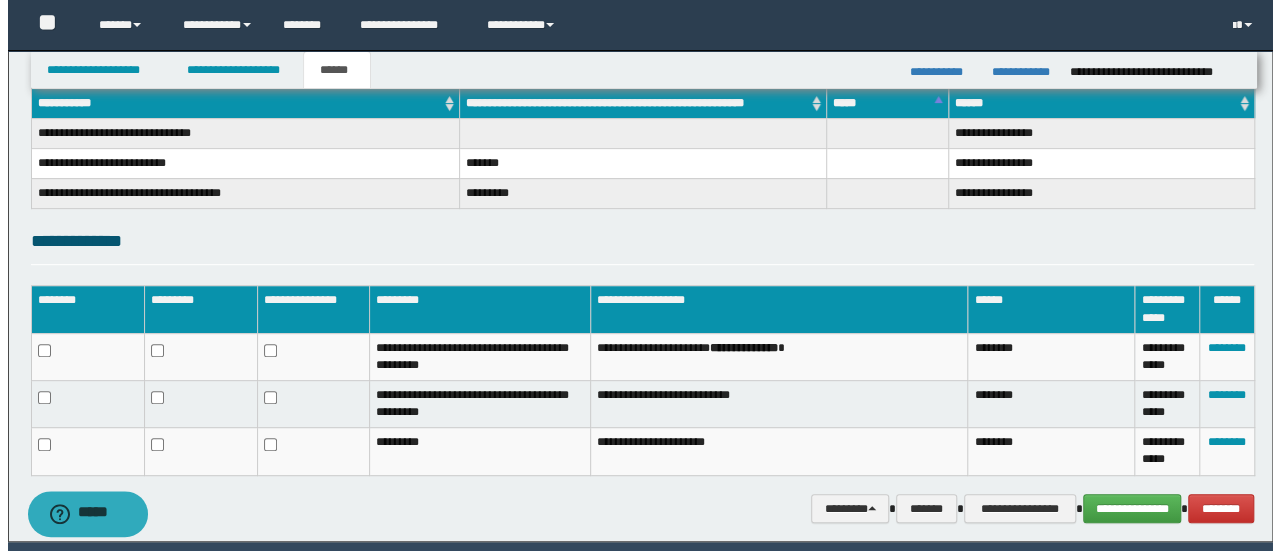 scroll, scrollTop: 390, scrollLeft: 0, axis: vertical 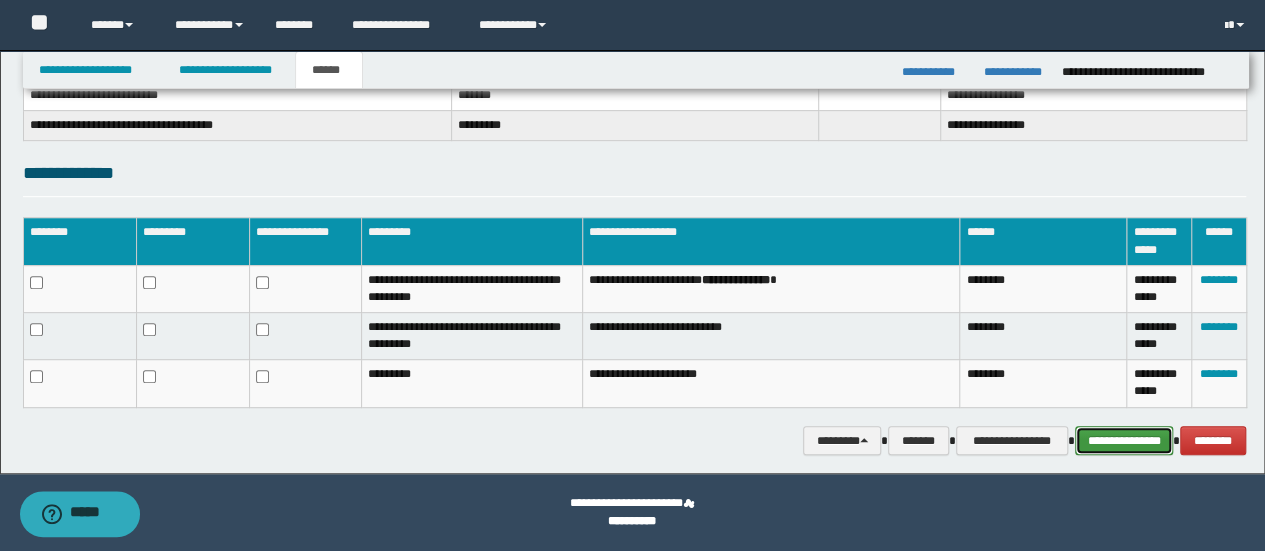 click on "**********" at bounding box center [1124, 440] 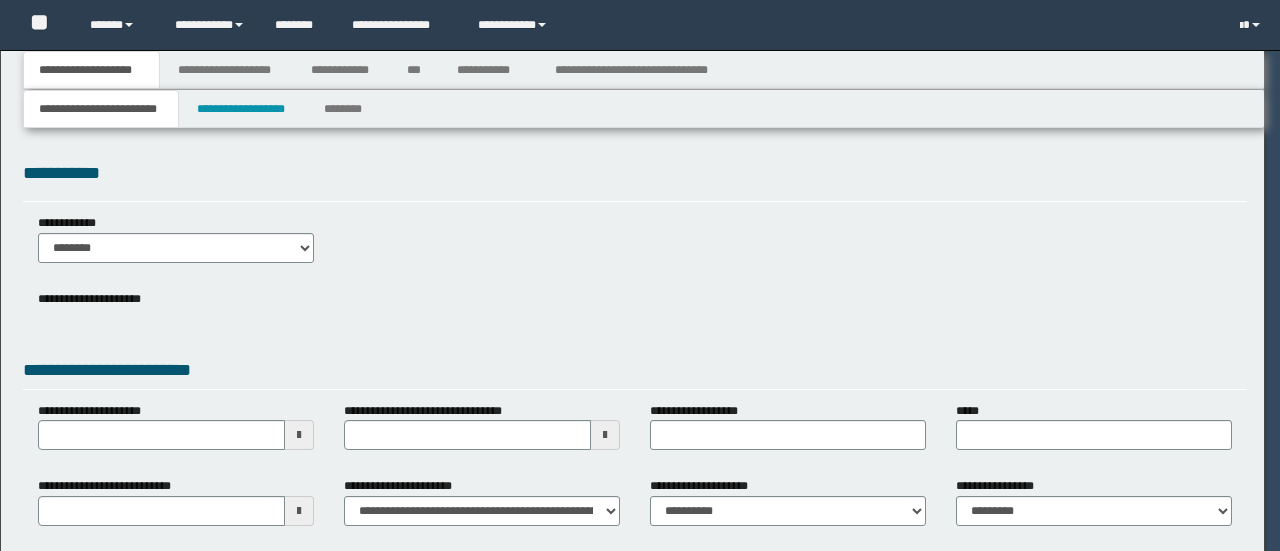 scroll, scrollTop: 0, scrollLeft: 0, axis: both 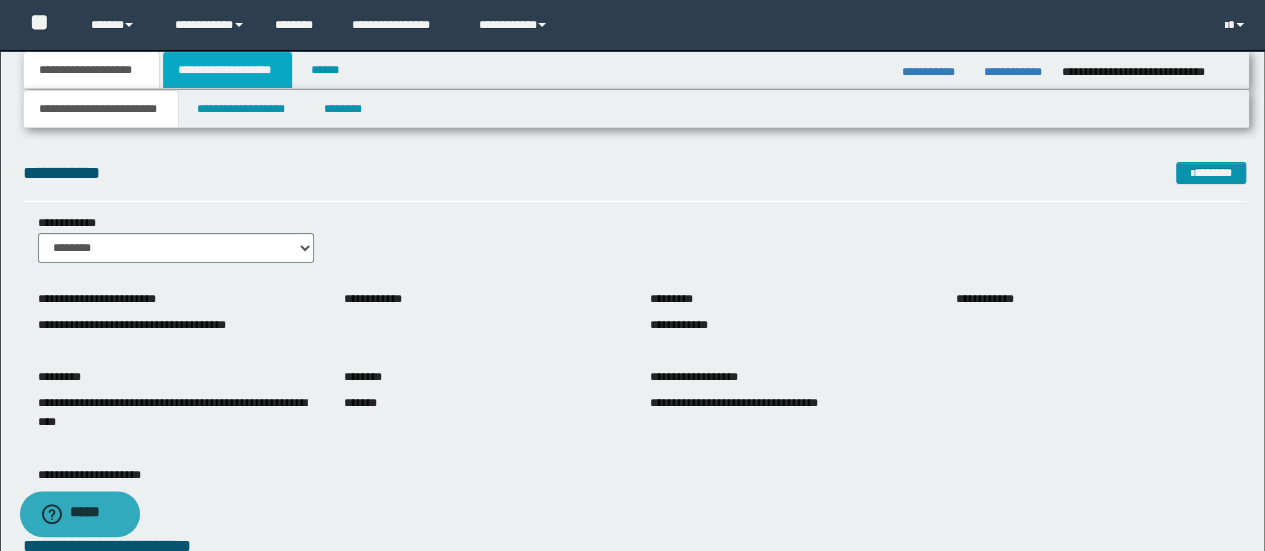 click on "**********" at bounding box center (227, 70) 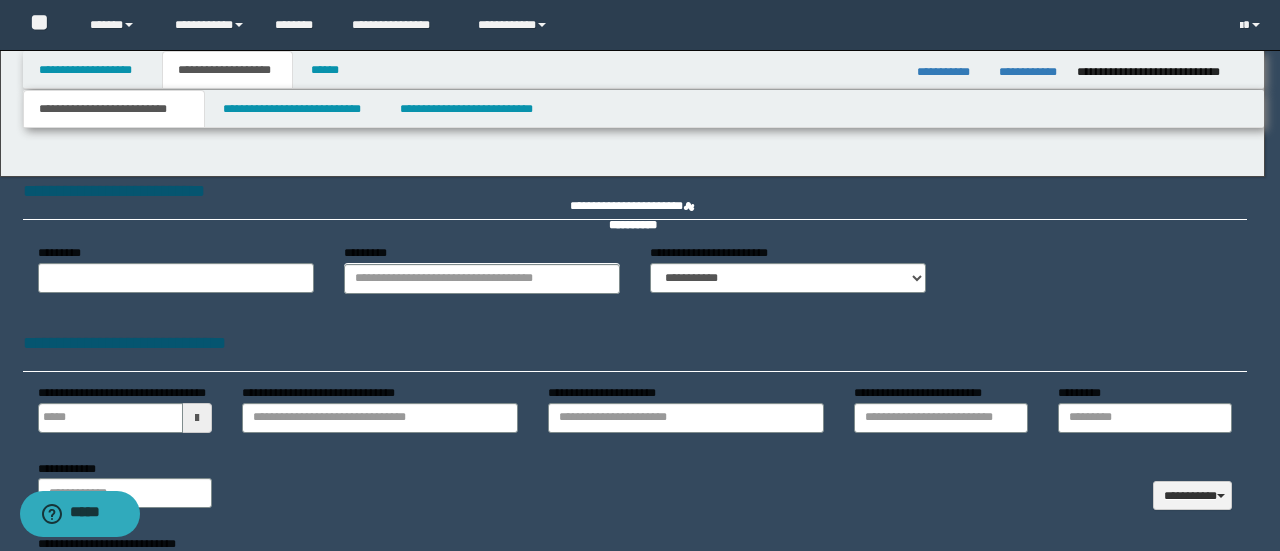 type 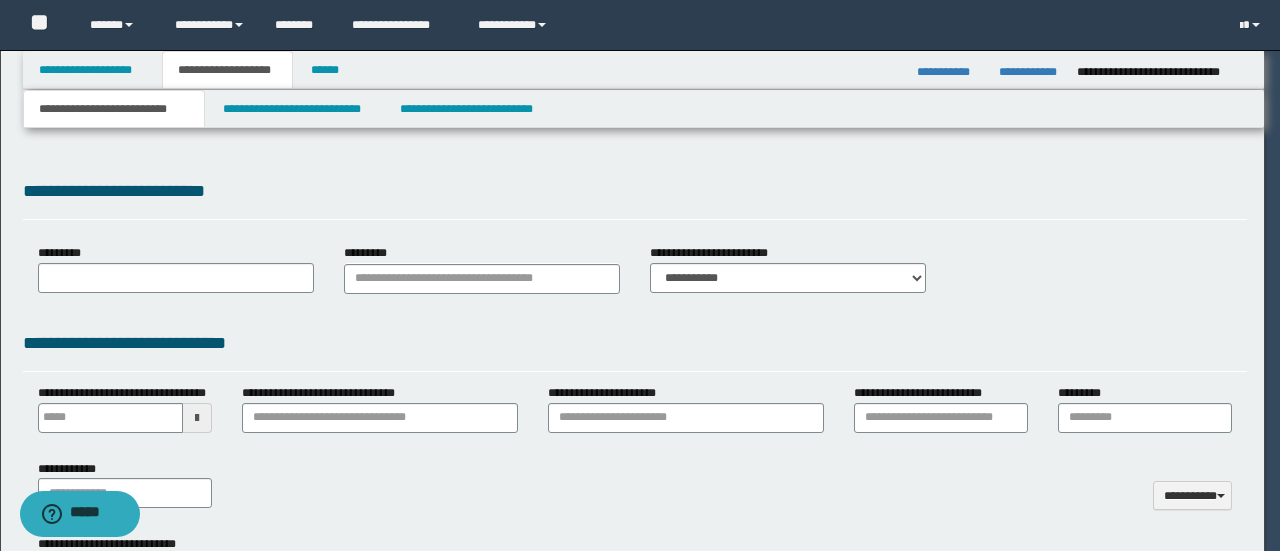 select on "*" 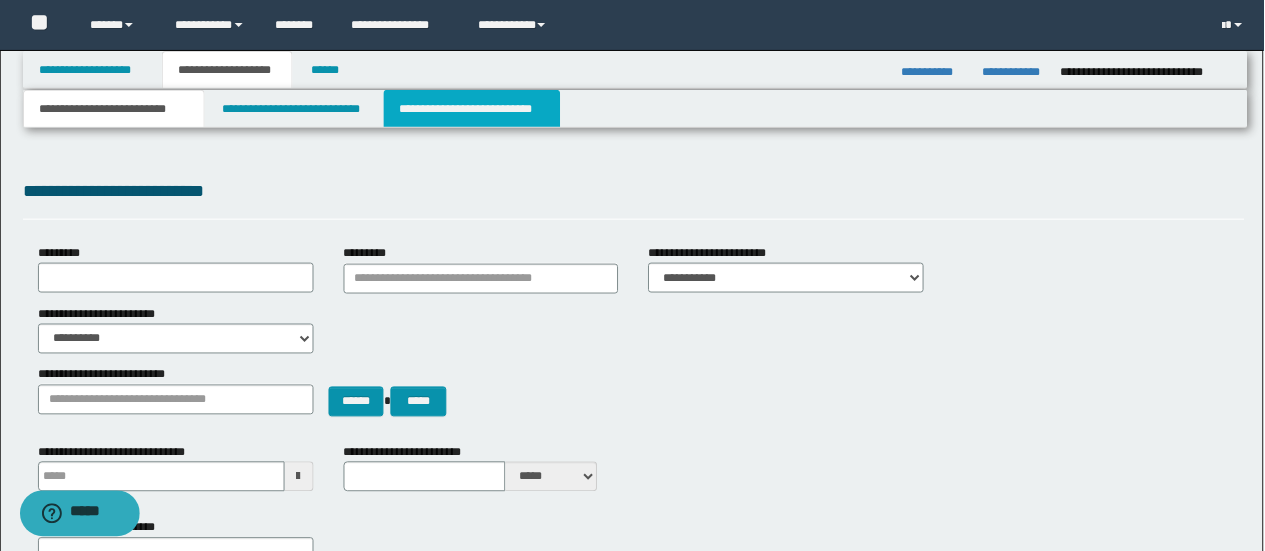 click on "**********" at bounding box center [472, 109] 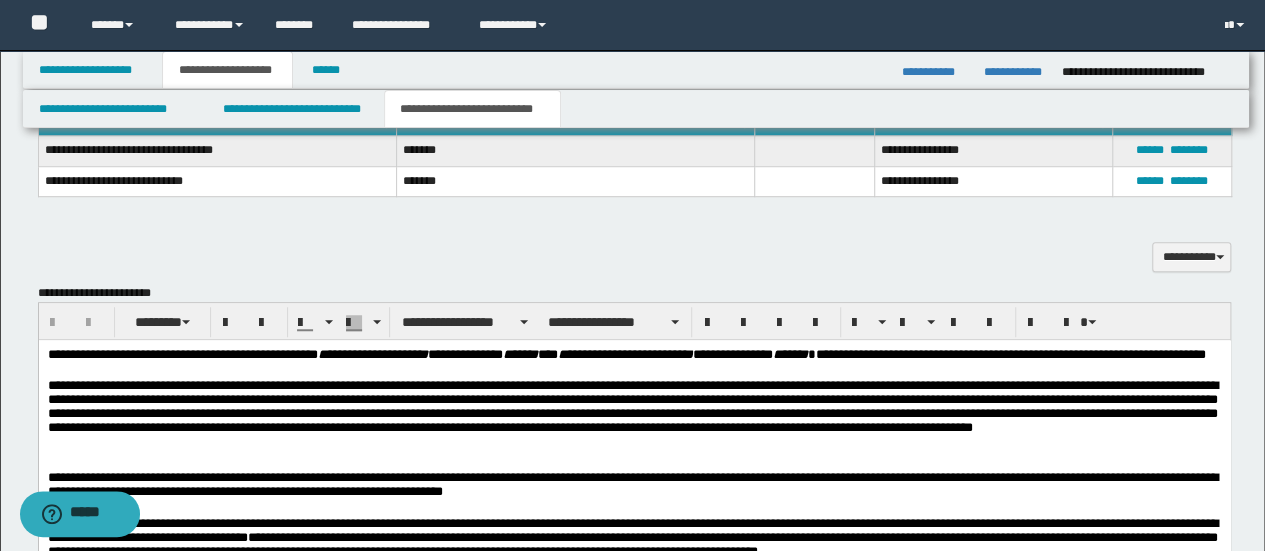 scroll, scrollTop: 700, scrollLeft: 0, axis: vertical 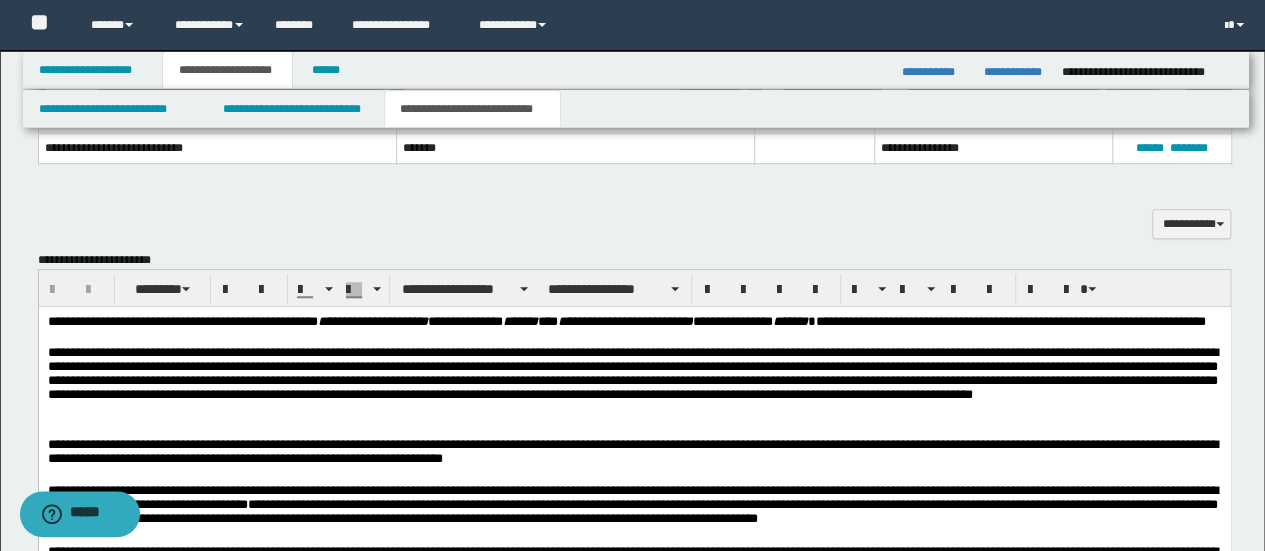 click on "**********" at bounding box center (634, 330) 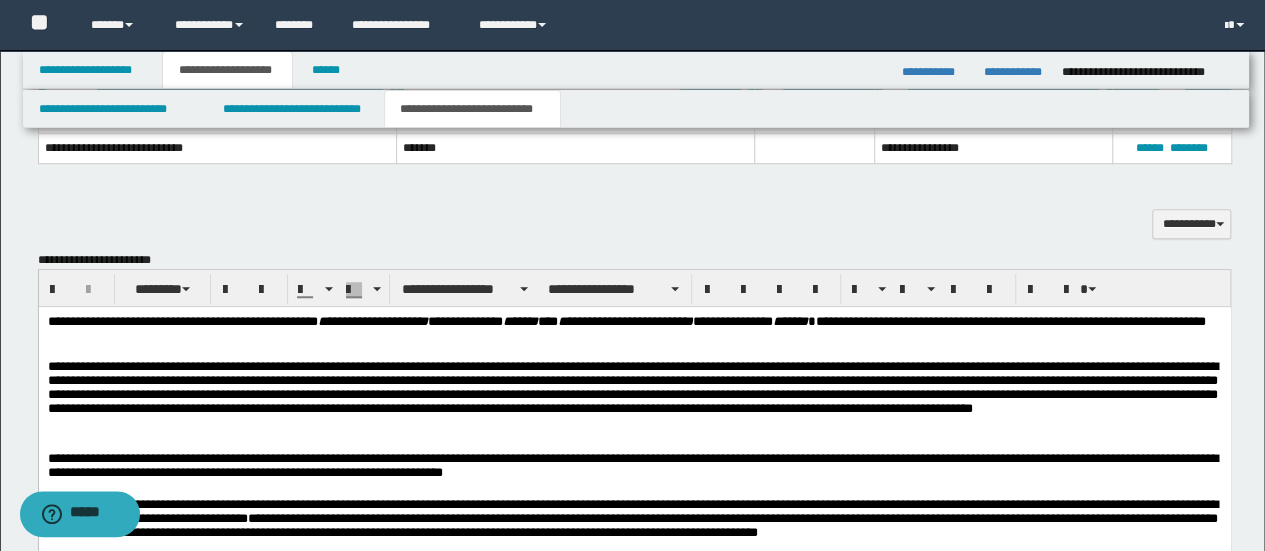 scroll, scrollTop: 1000, scrollLeft: 0, axis: vertical 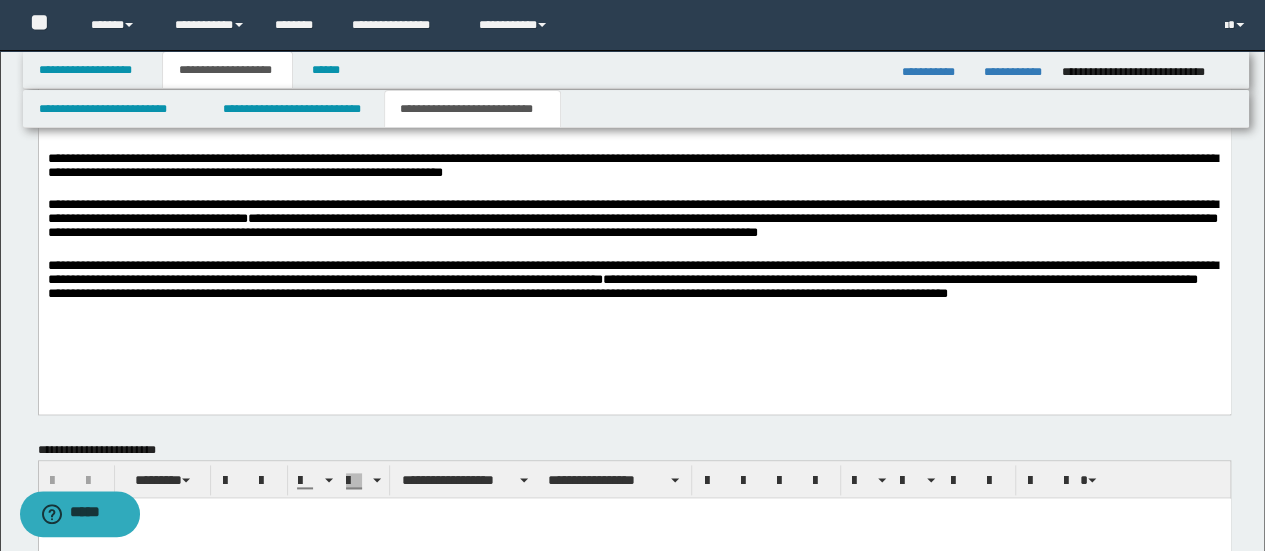 click on "**********" at bounding box center (634, 167) 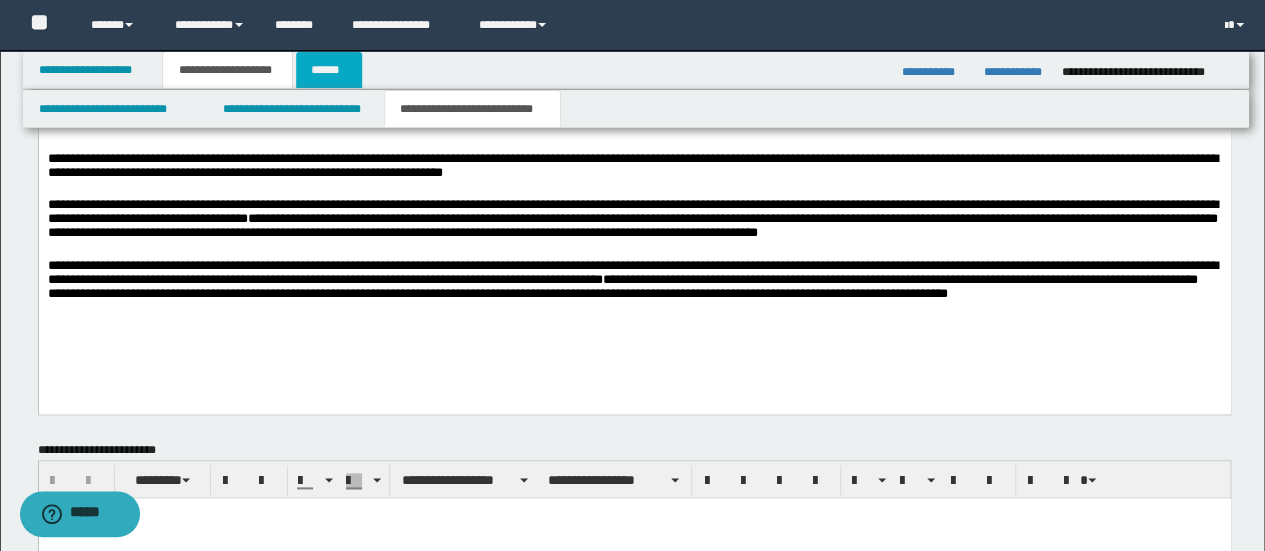 click on "******" at bounding box center (329, 70) 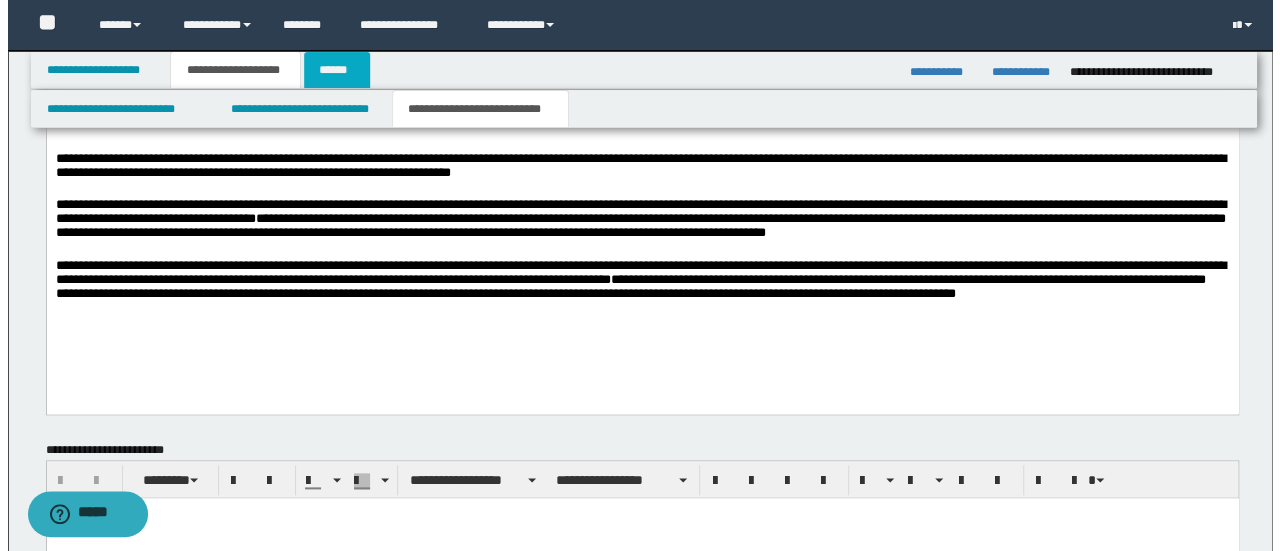 scroll, scrollTop: 0, scrollLeft: 0, axis: both 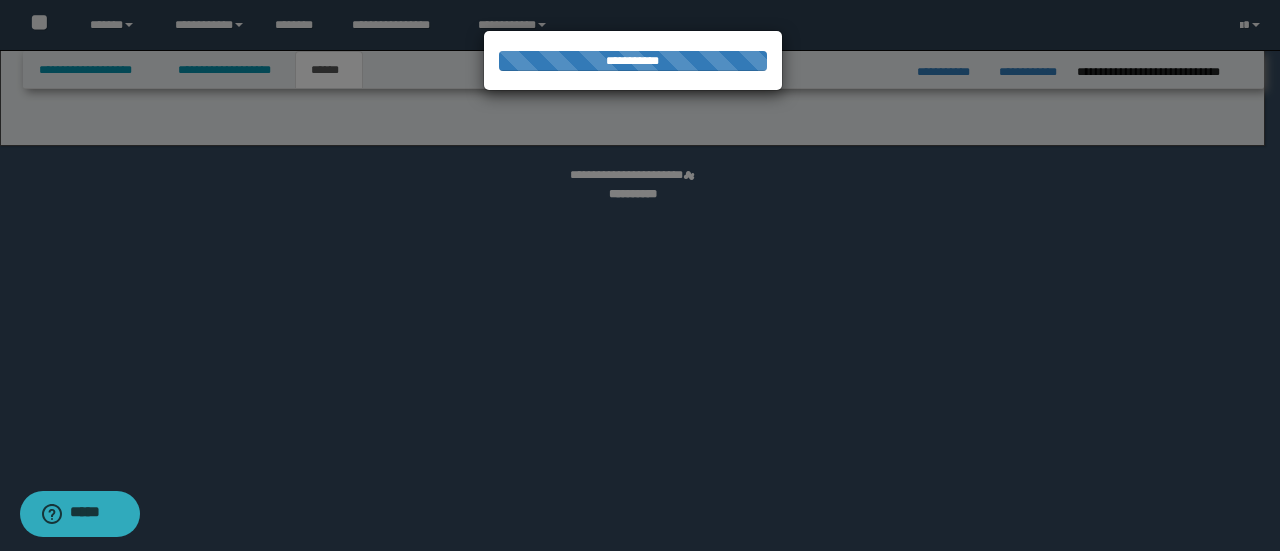 select on "*" 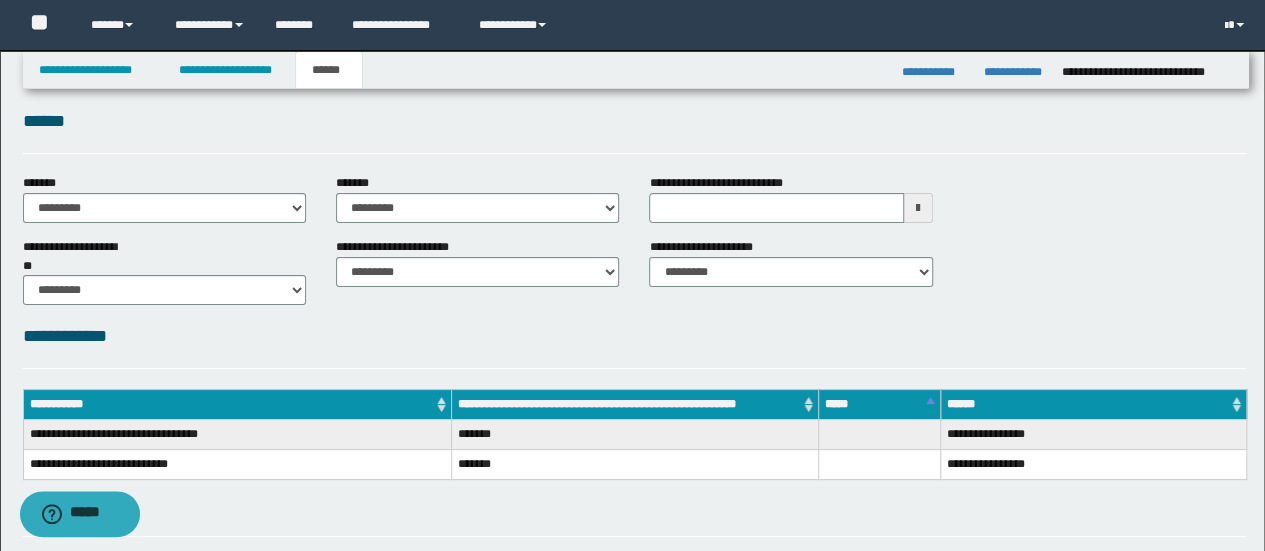scroll, scrollTop: 360, scrollLeft: 0, axis: vertical 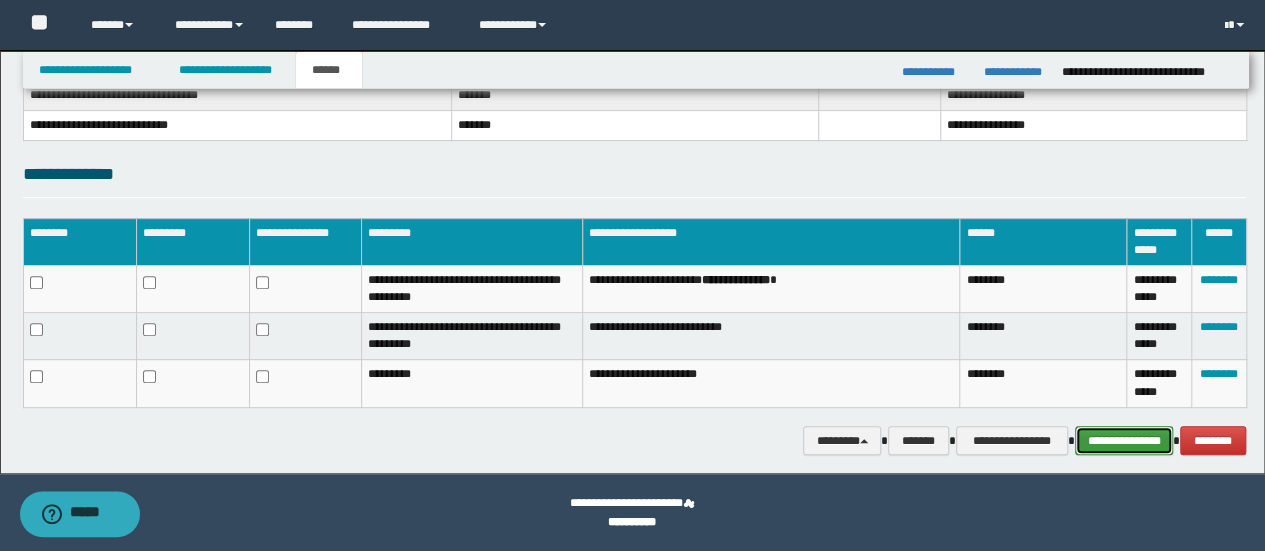 drag, startPoint x: 1138, startPoint y: 444, endPoint x: 1088, endPoint y: 433, distance: 51.1957 